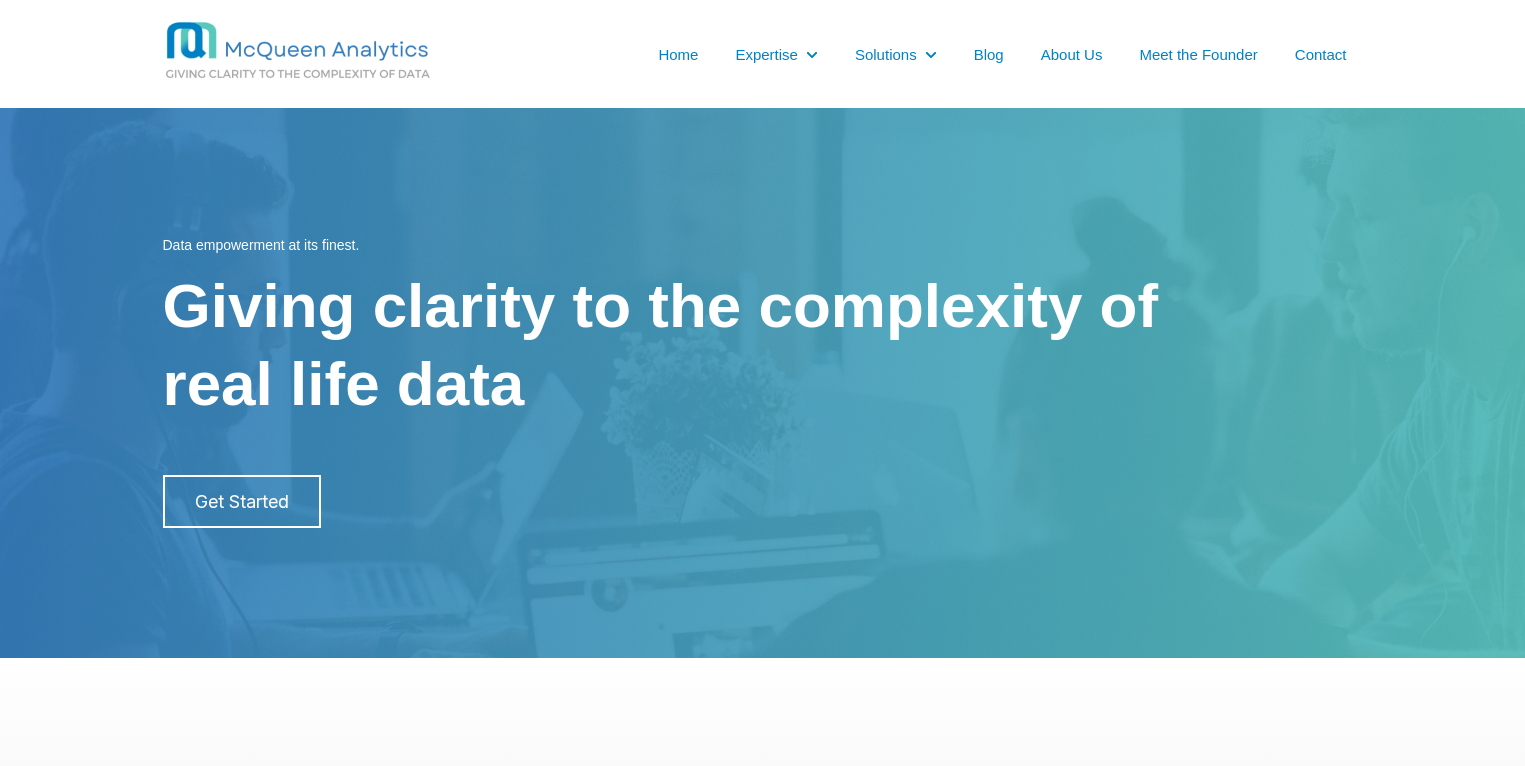 scroll, scrollTop: 0, scrollLeft: 0, axis: both 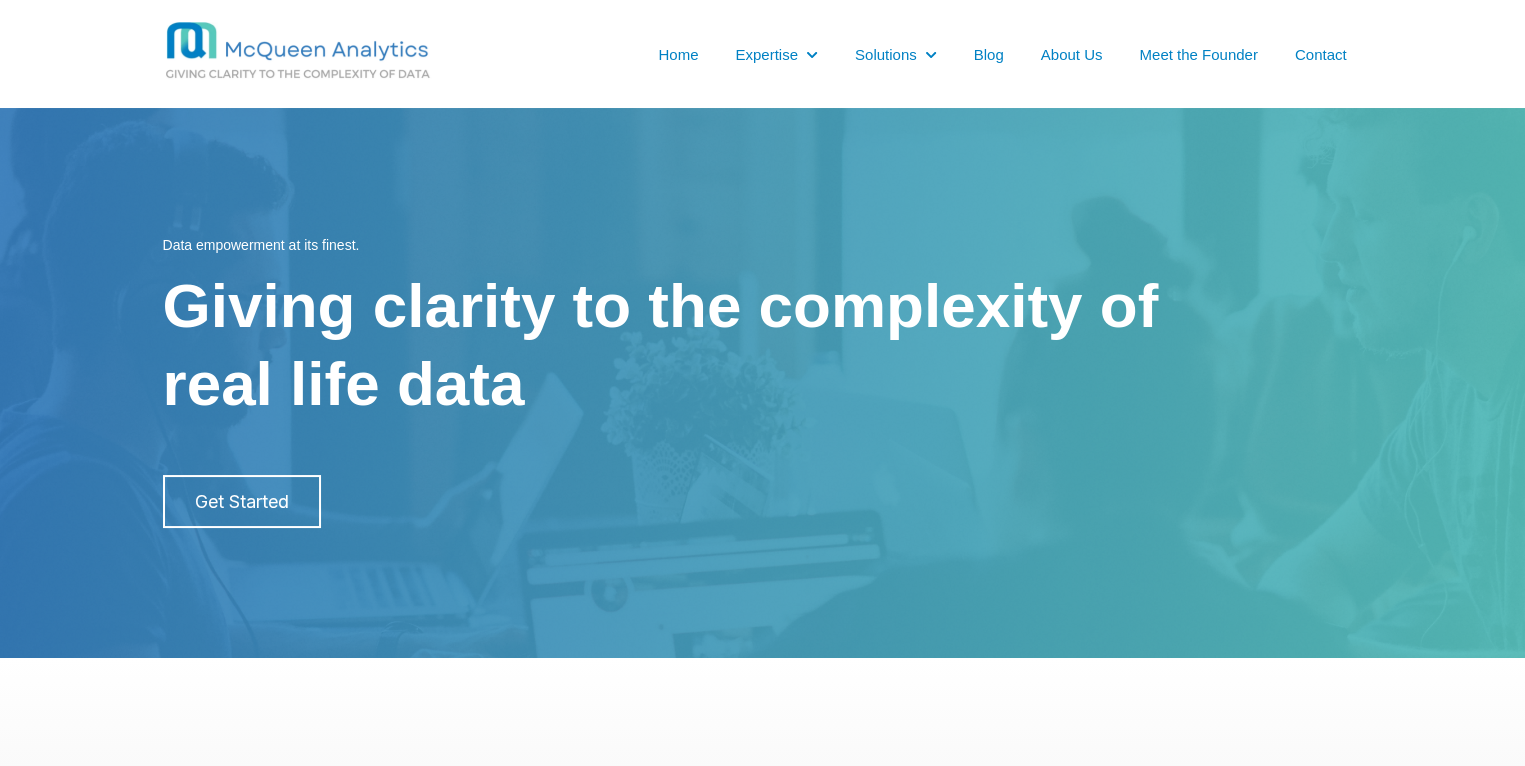 click on "About Us" at bounding box center [1072, 54] 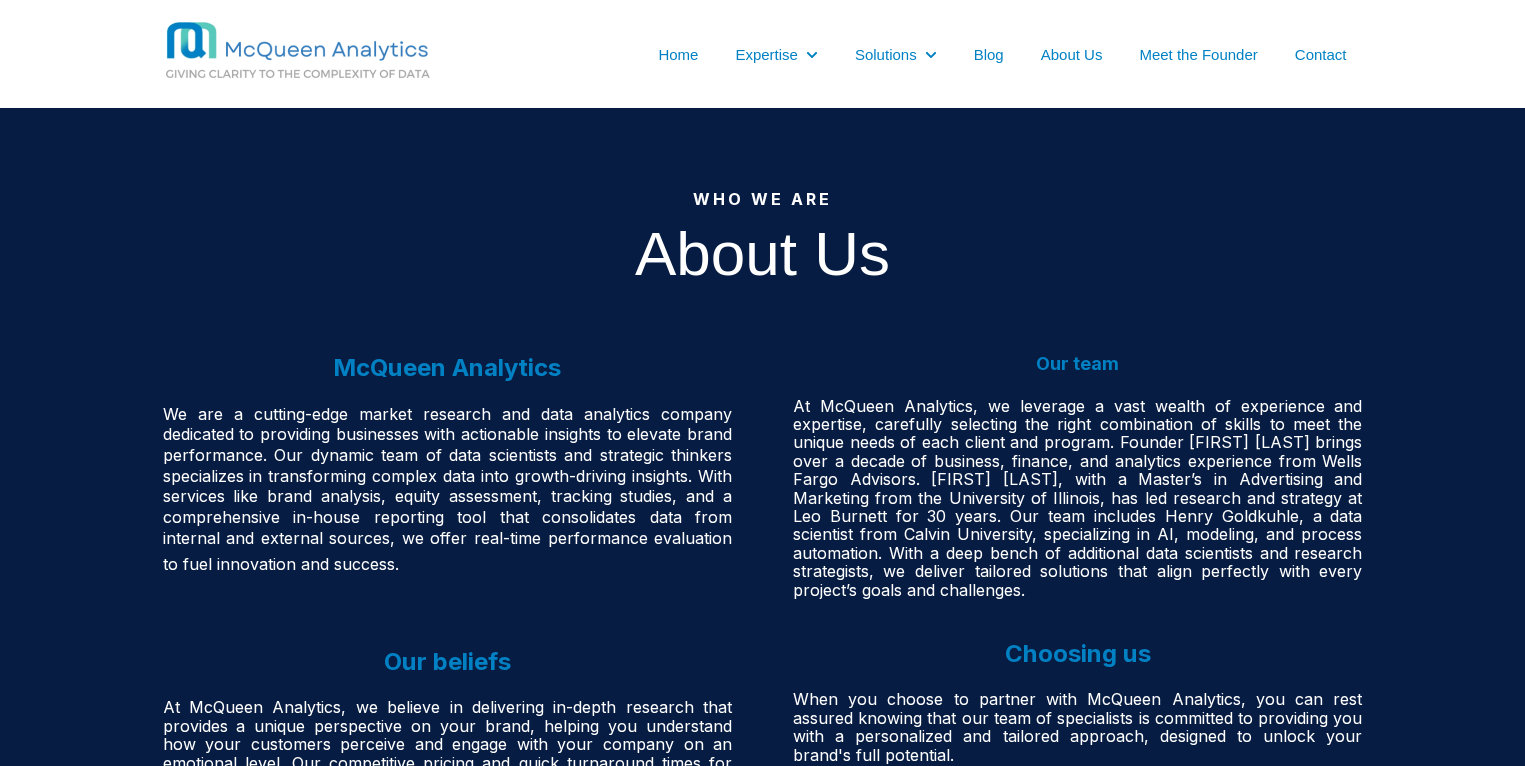 scroll, scrollTop: 0, scrollLeft: 0, axis: both 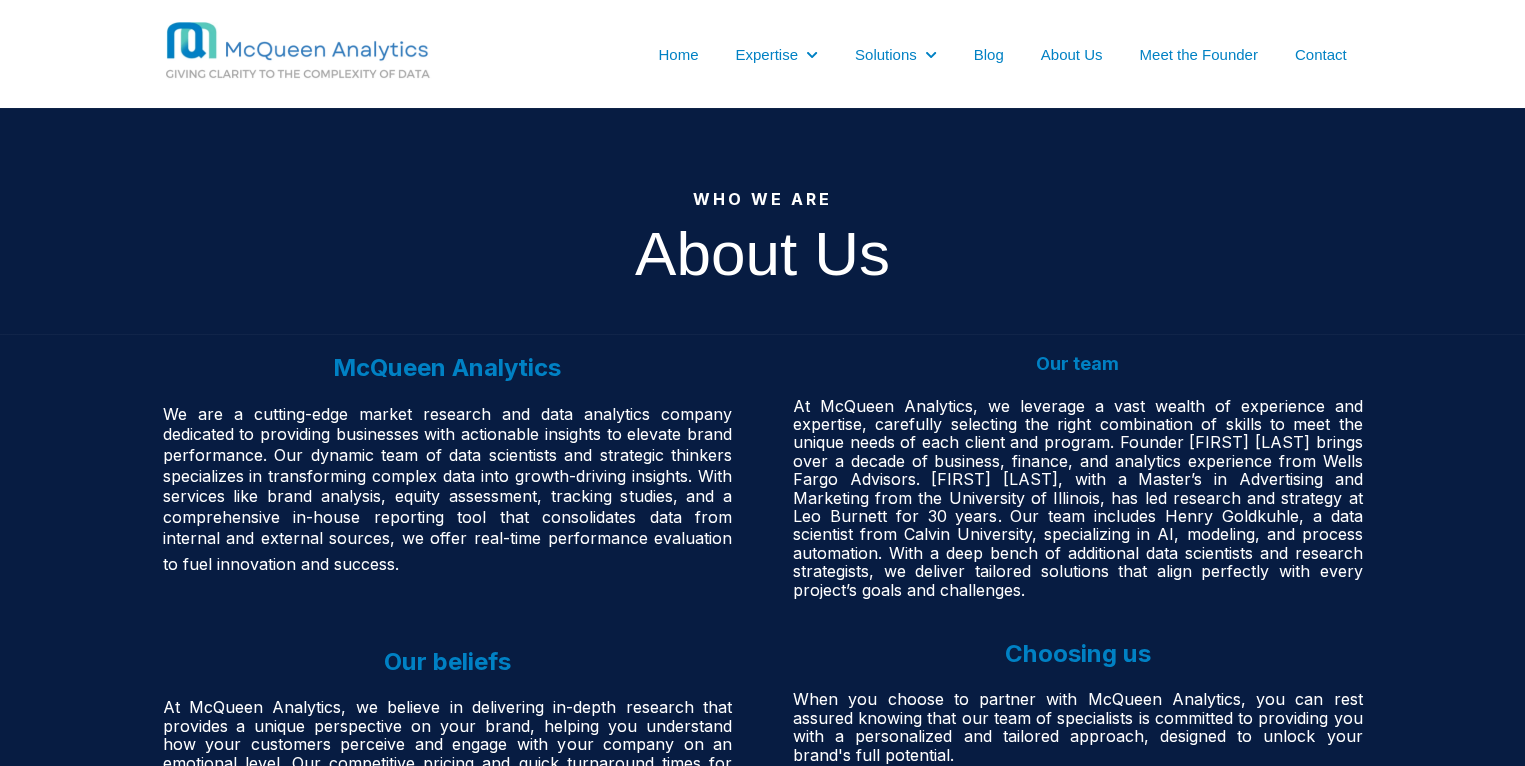 click on "Meet the Founder" at bounding box center [1198, 54] 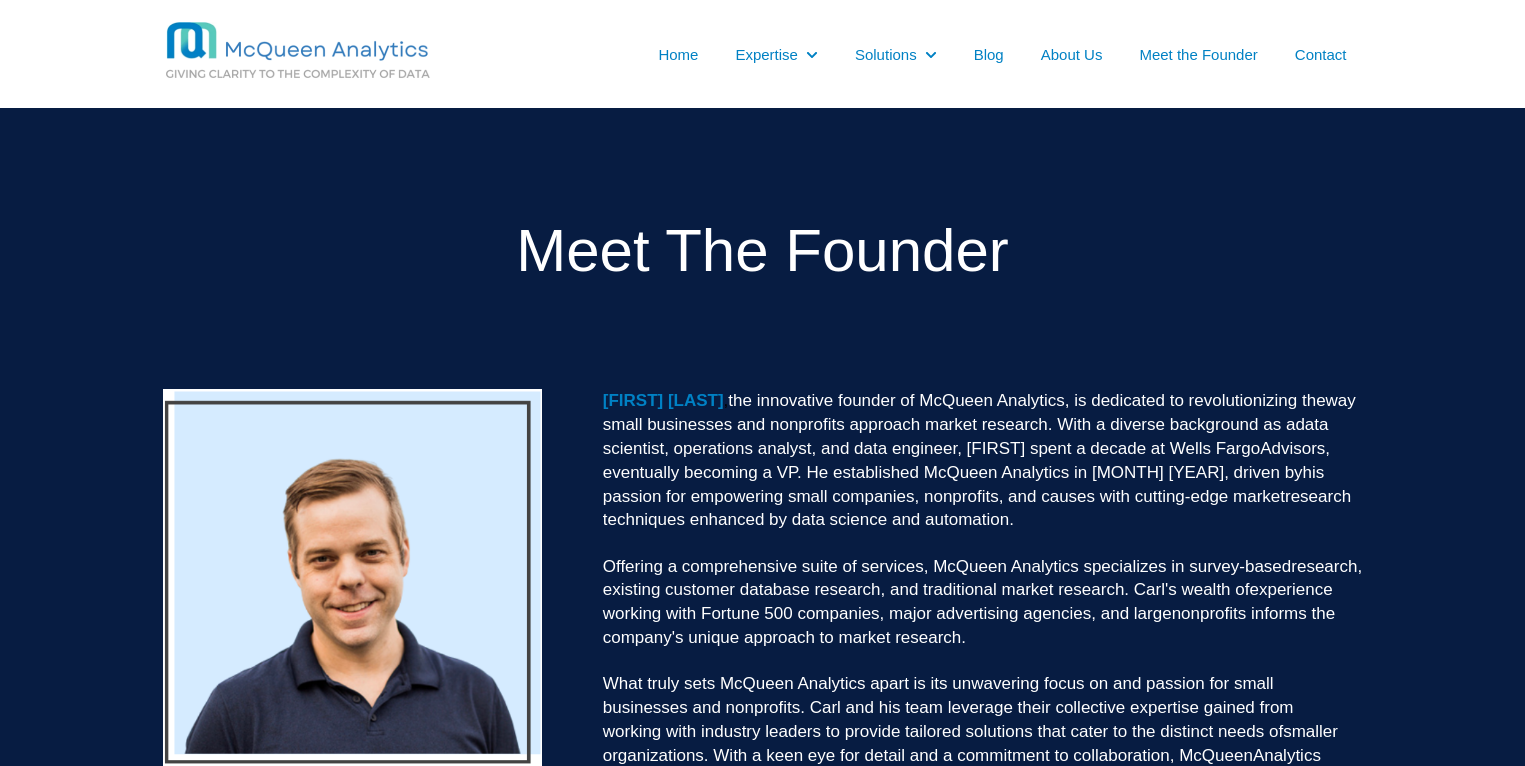 scroll, scrollTop: 0, scrollLeft: 0, axis: both 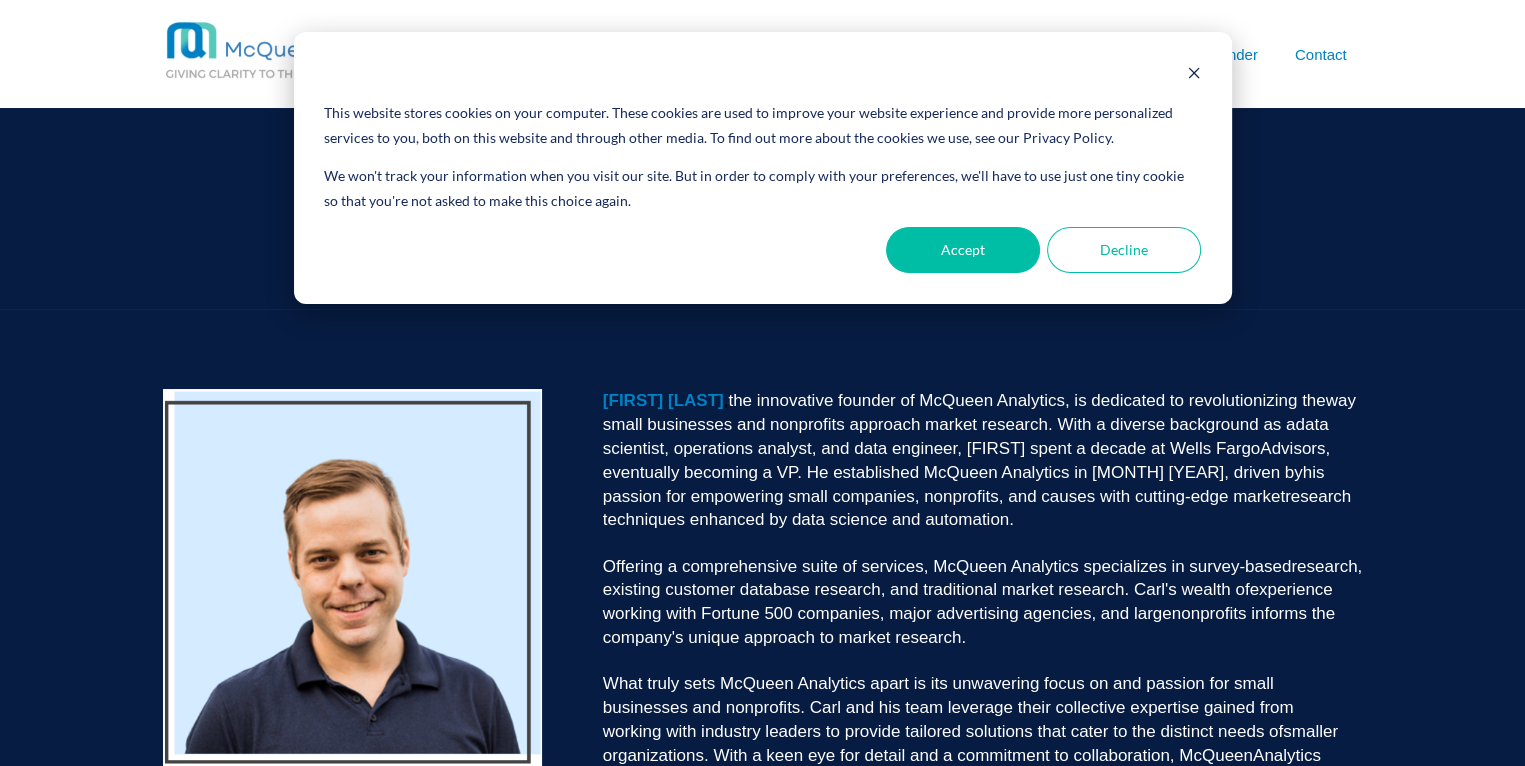 click on "his passion for empowering small companies, nonprofits, and causes with cutting-edge market" at bounding box center [964, 484] 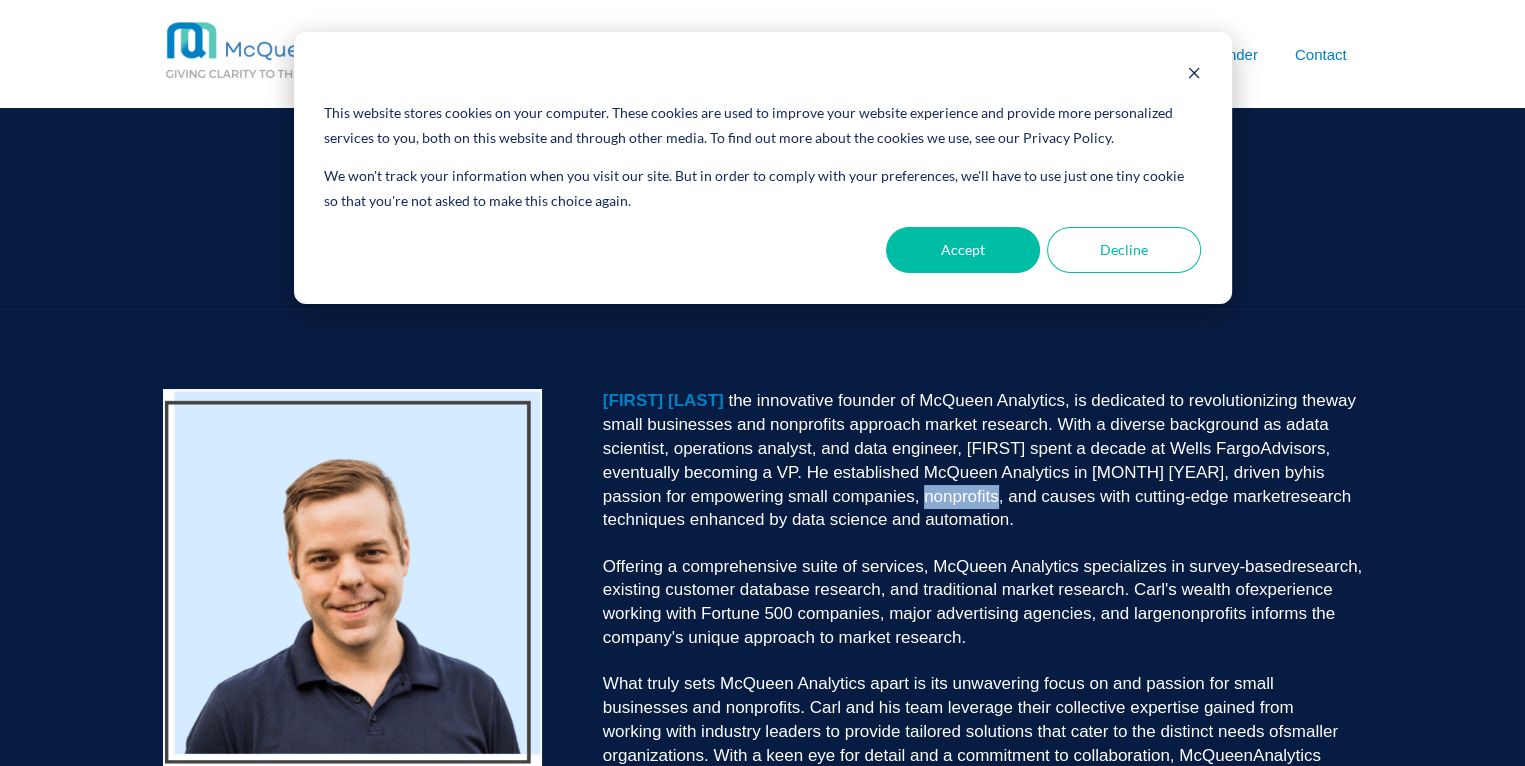 click on "his passion for empowering small companies, nonprofits, and causes with cutting-edge market" at bounding box center (964, 484) 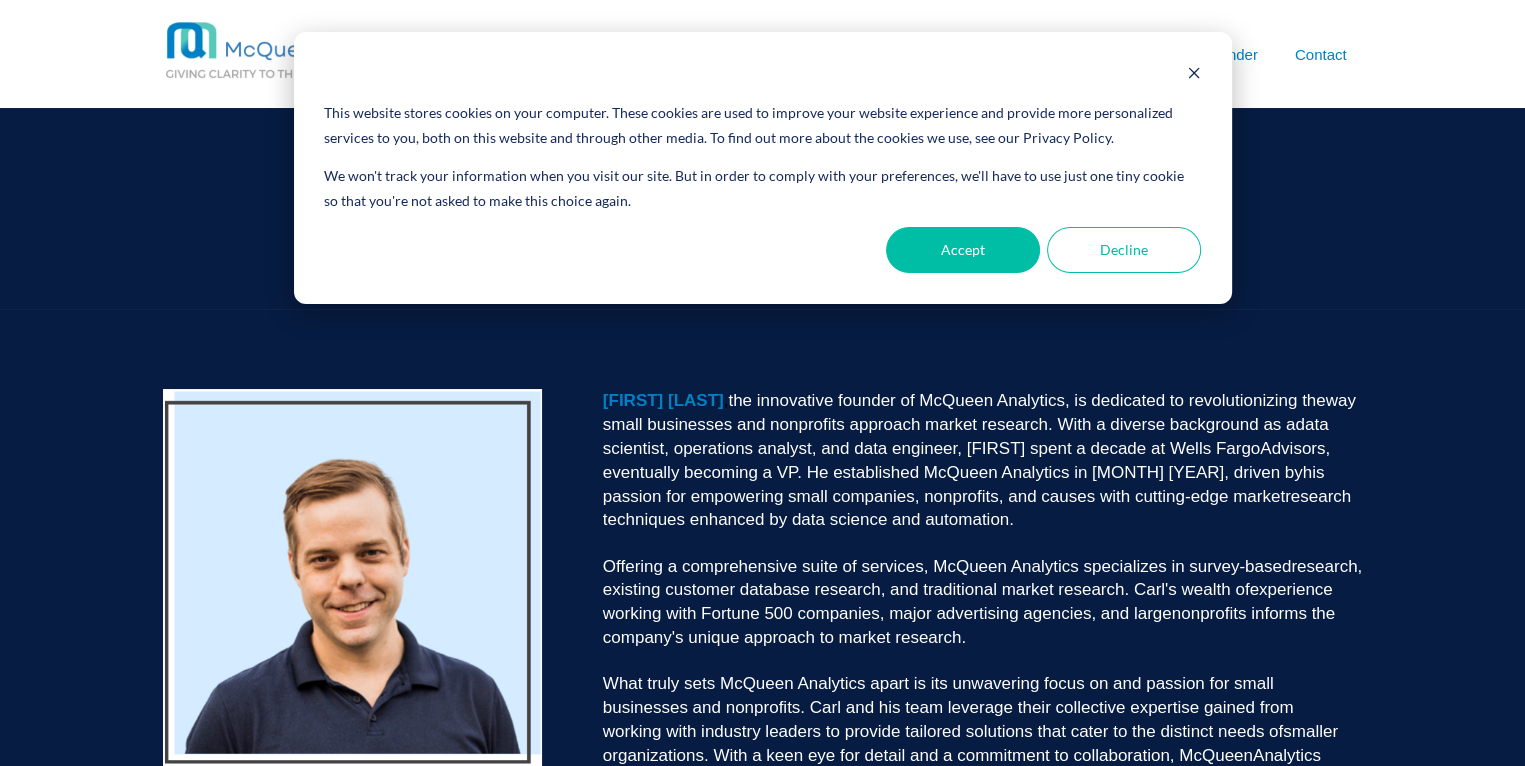 click on "his passion for empowering small companies, nonprofits, and causes with cutting-edge market" at bounding box center (964, 484) 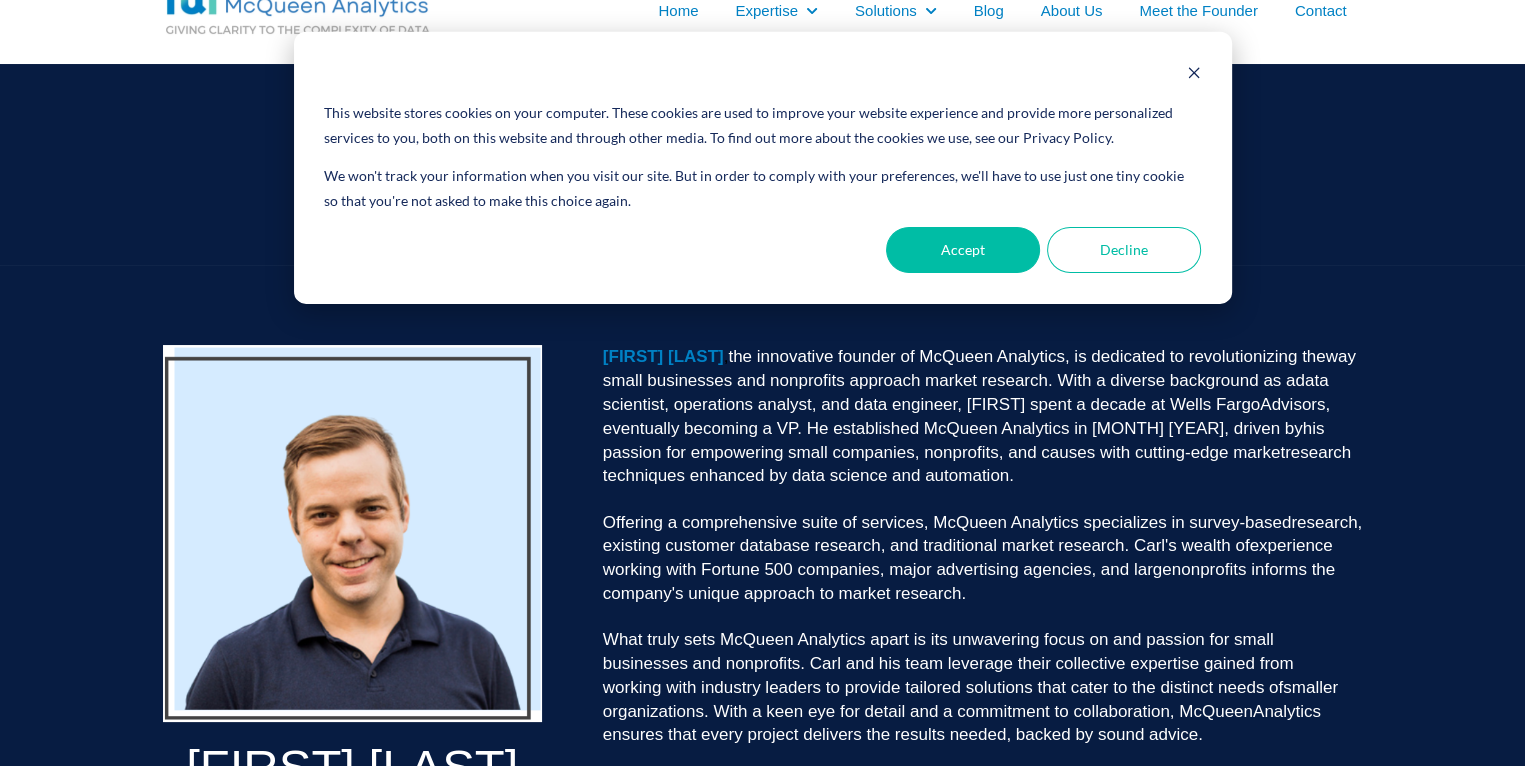 scroll, scrollTop: 0, scrollLeft: 0, axis: both 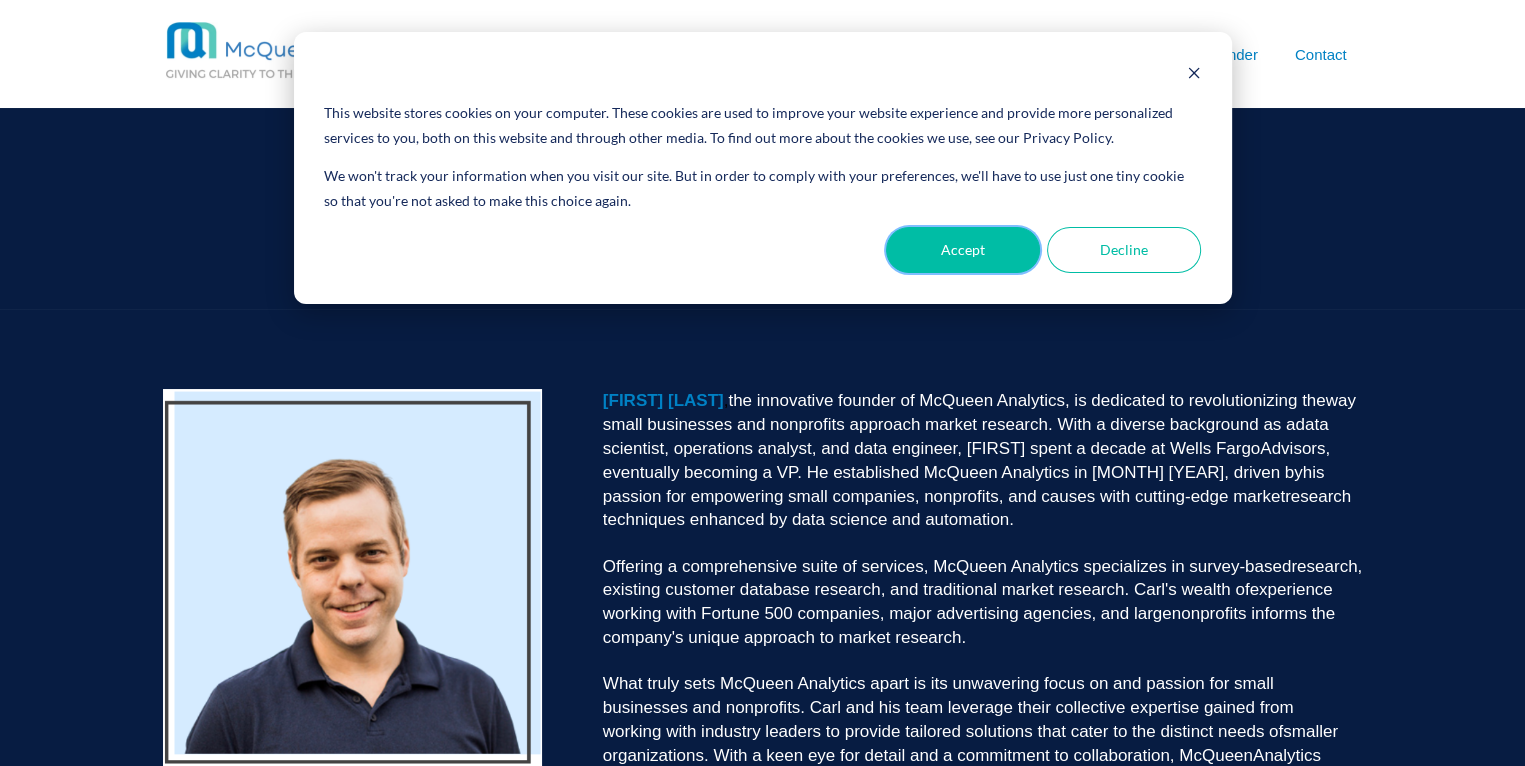 click on "Accept" at bounding box center (963, 250) 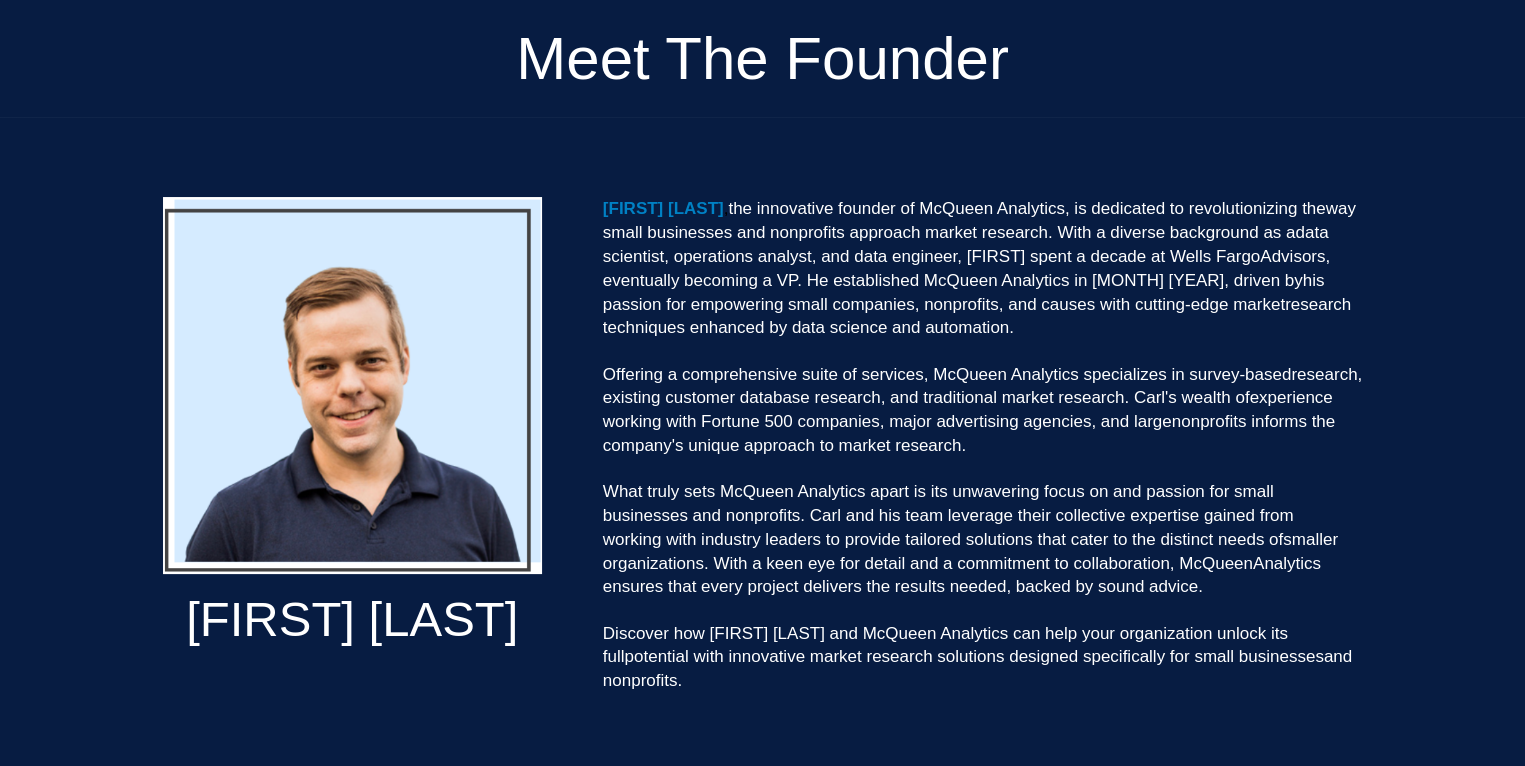 scroll, scrollTop: 0, scrollLeft: 0, axis: both 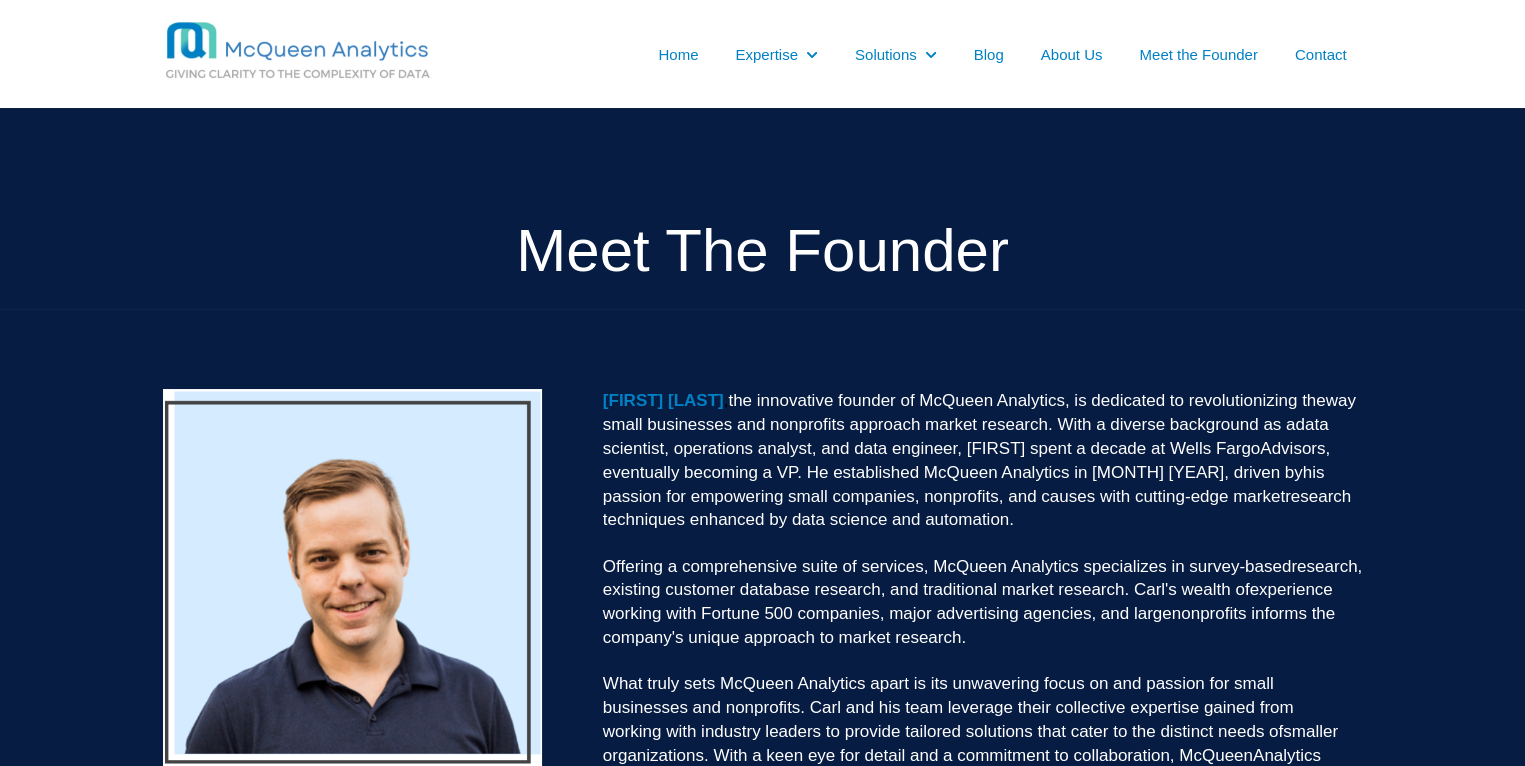 click on "About Us" at bounding box center (1072, 54) 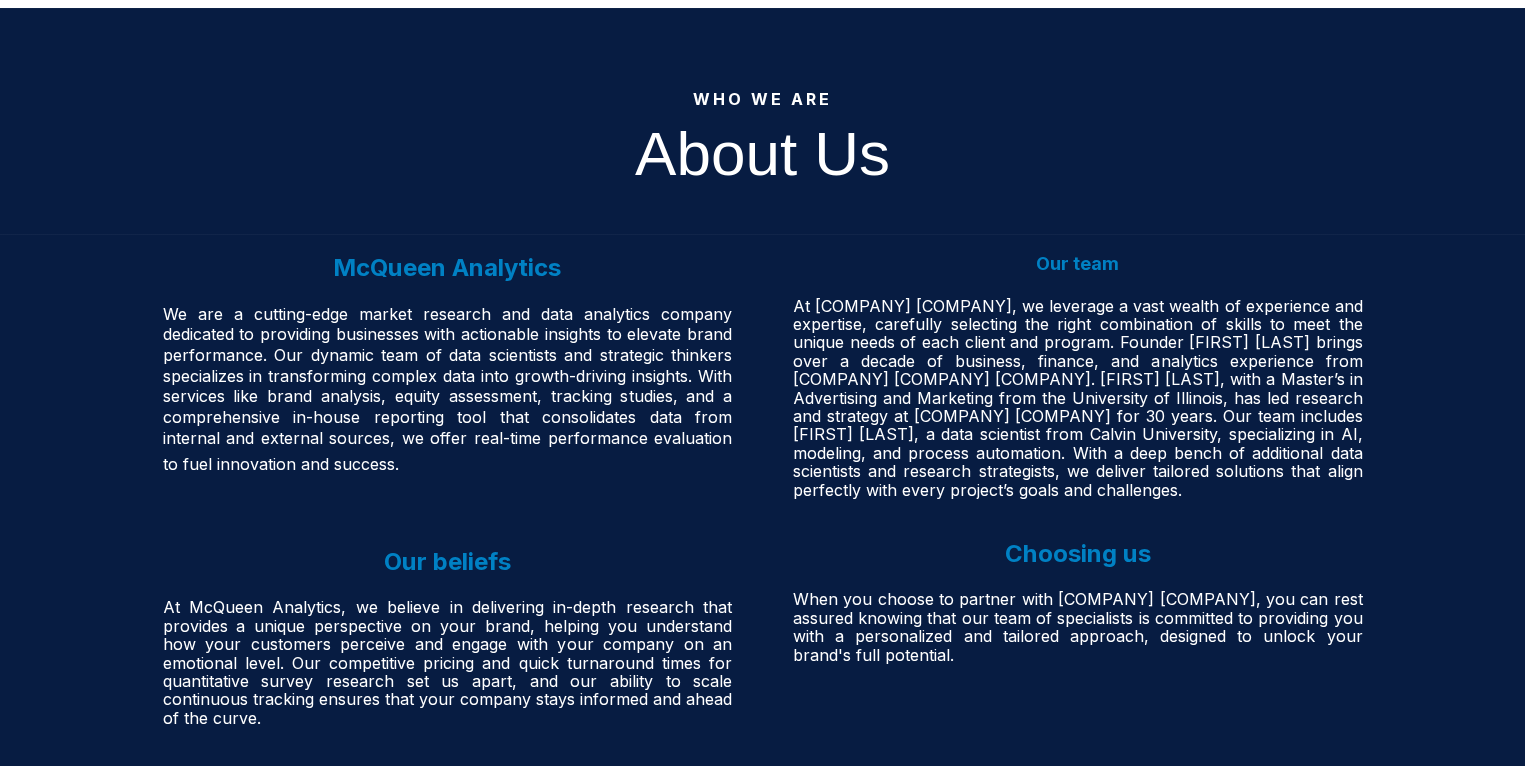 scroll, scrollTop: 0, scrollLeft: 0, axis: both 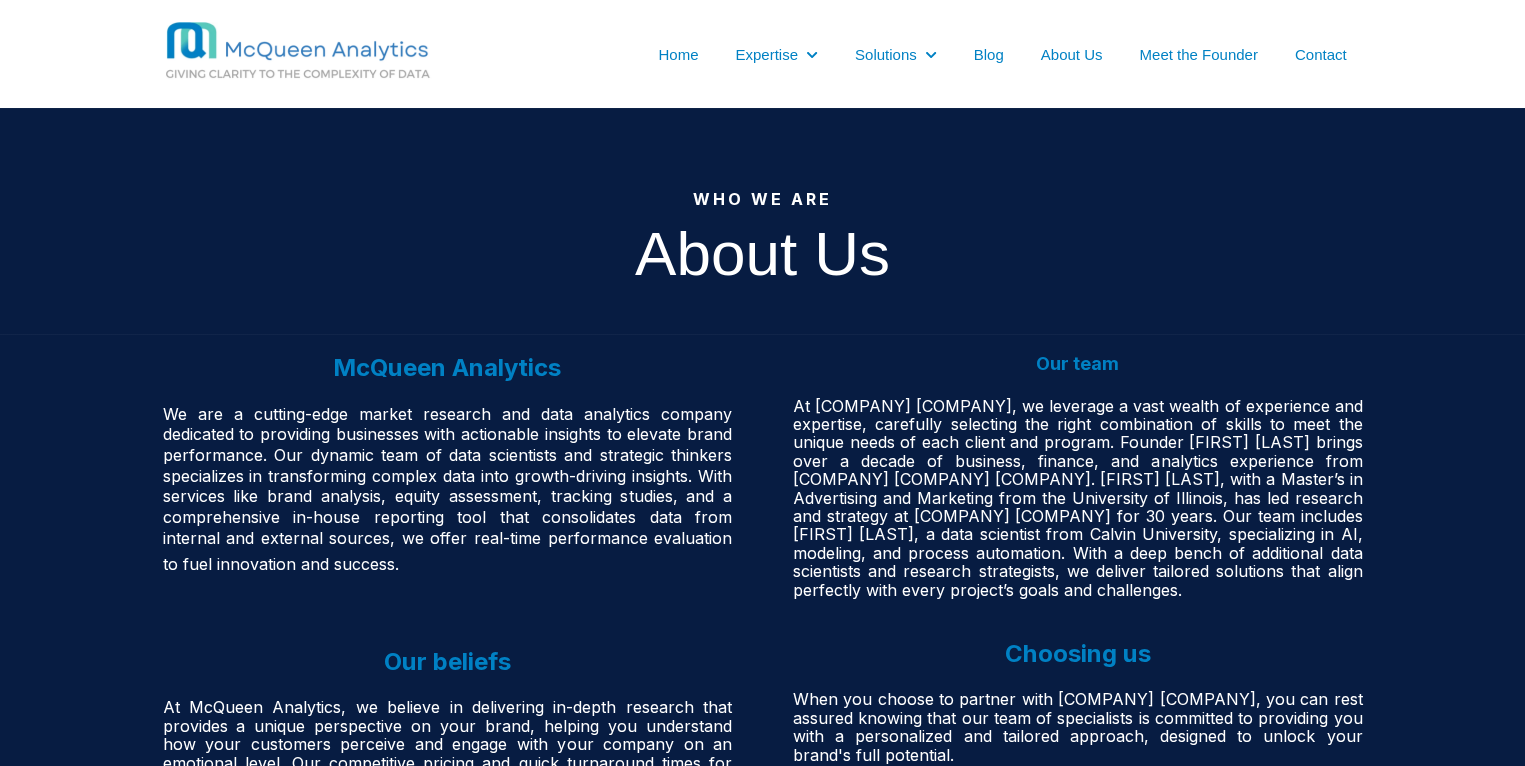 click on "About Us" at bounding box center [1072, 54] 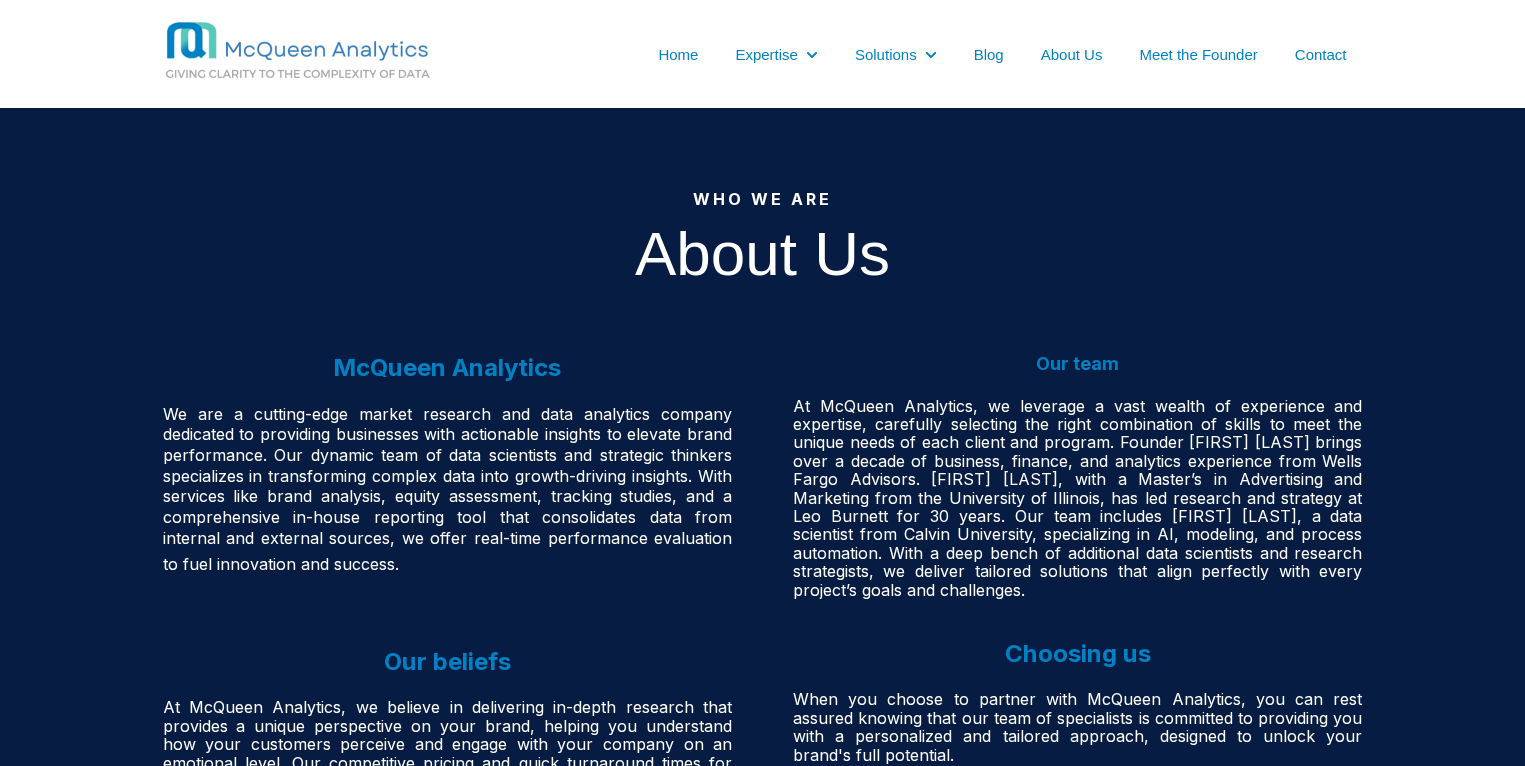 scroll, scrollTop: 0, scrollLeft: 0, axis: both 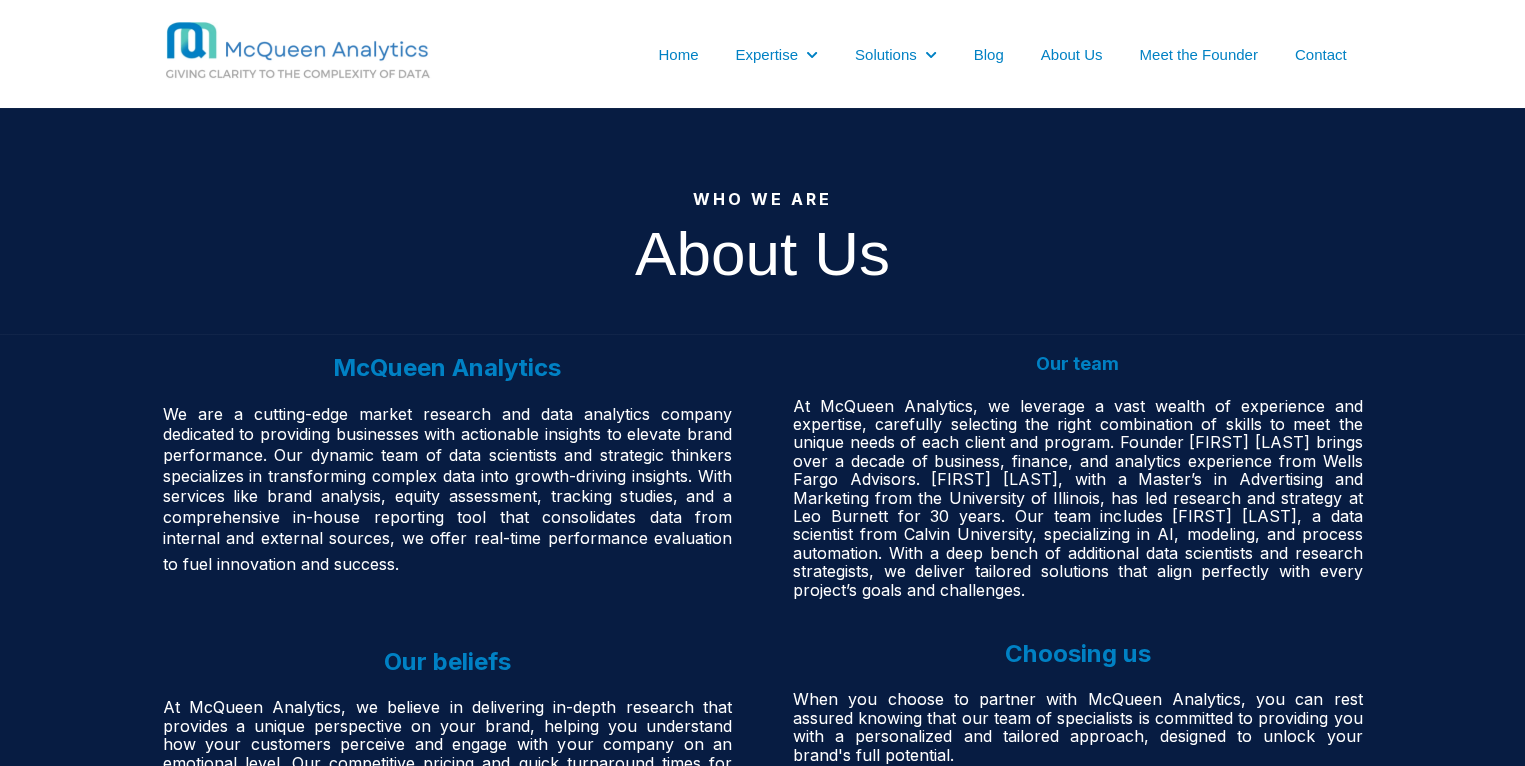 click on "Meet the Founder" at bounding box center [1198, 54] 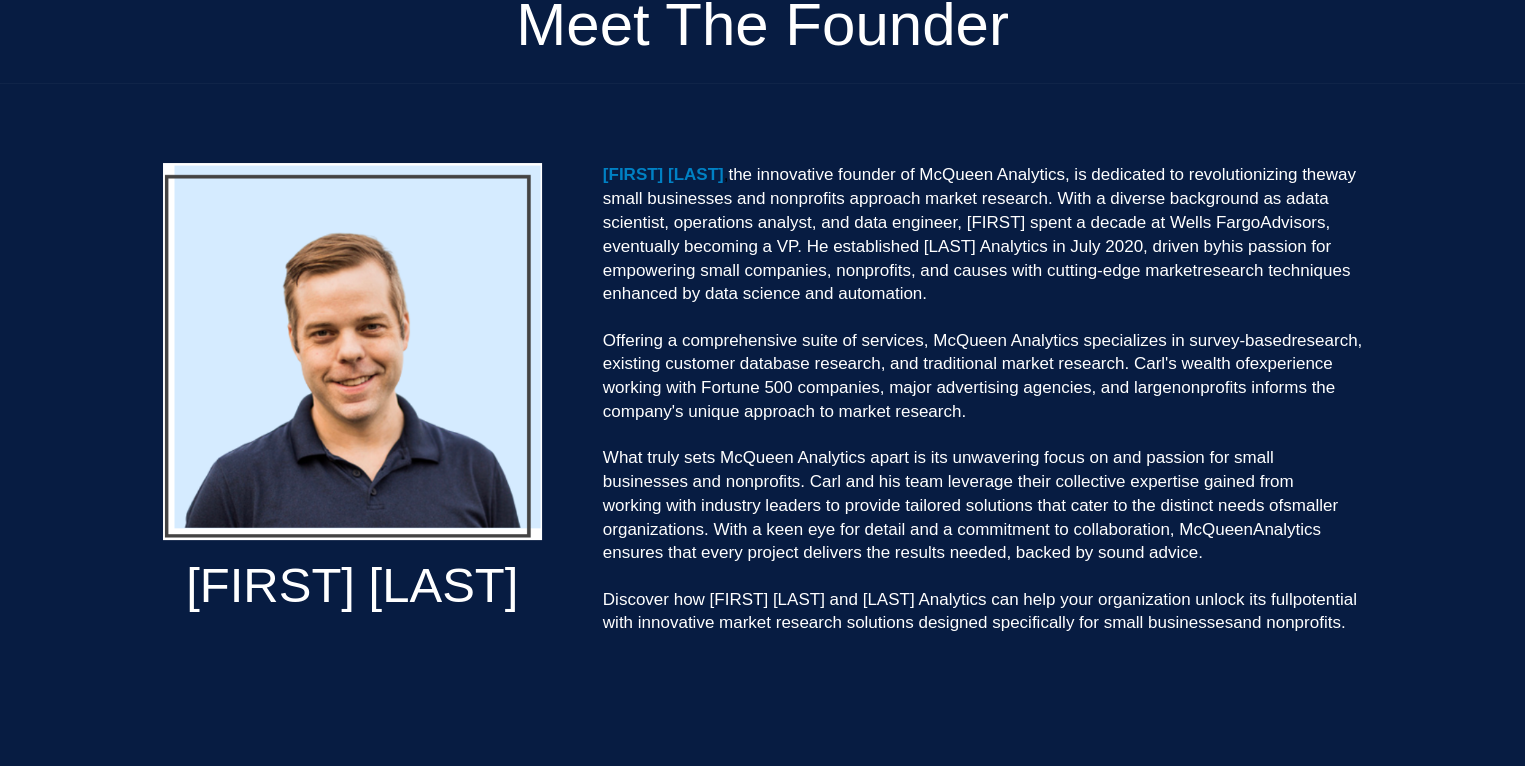 scroll, scrollTop: 0, scrollLeft: 0, axis: both 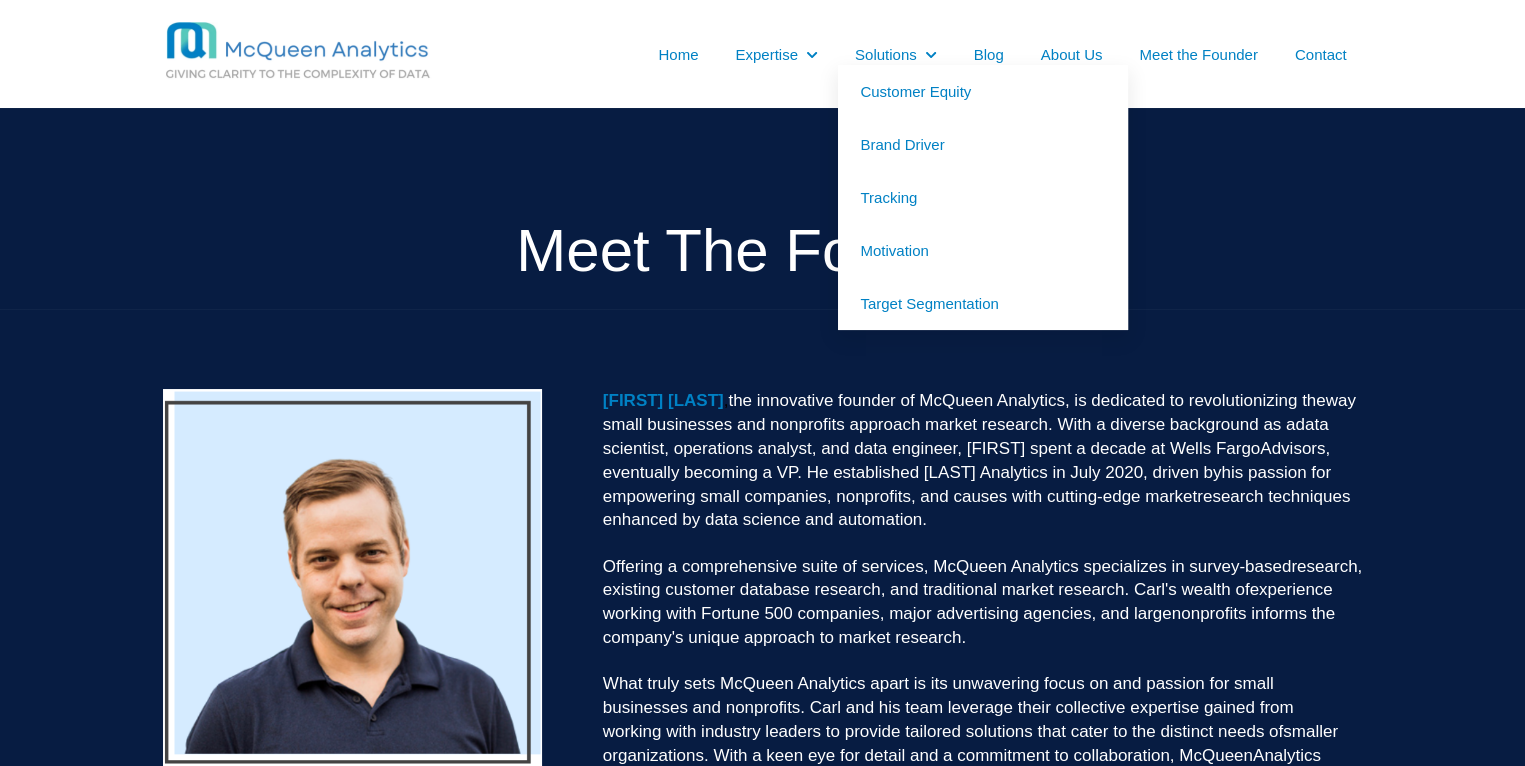 click on "Customer Equity" at bounding box center [983, 91] 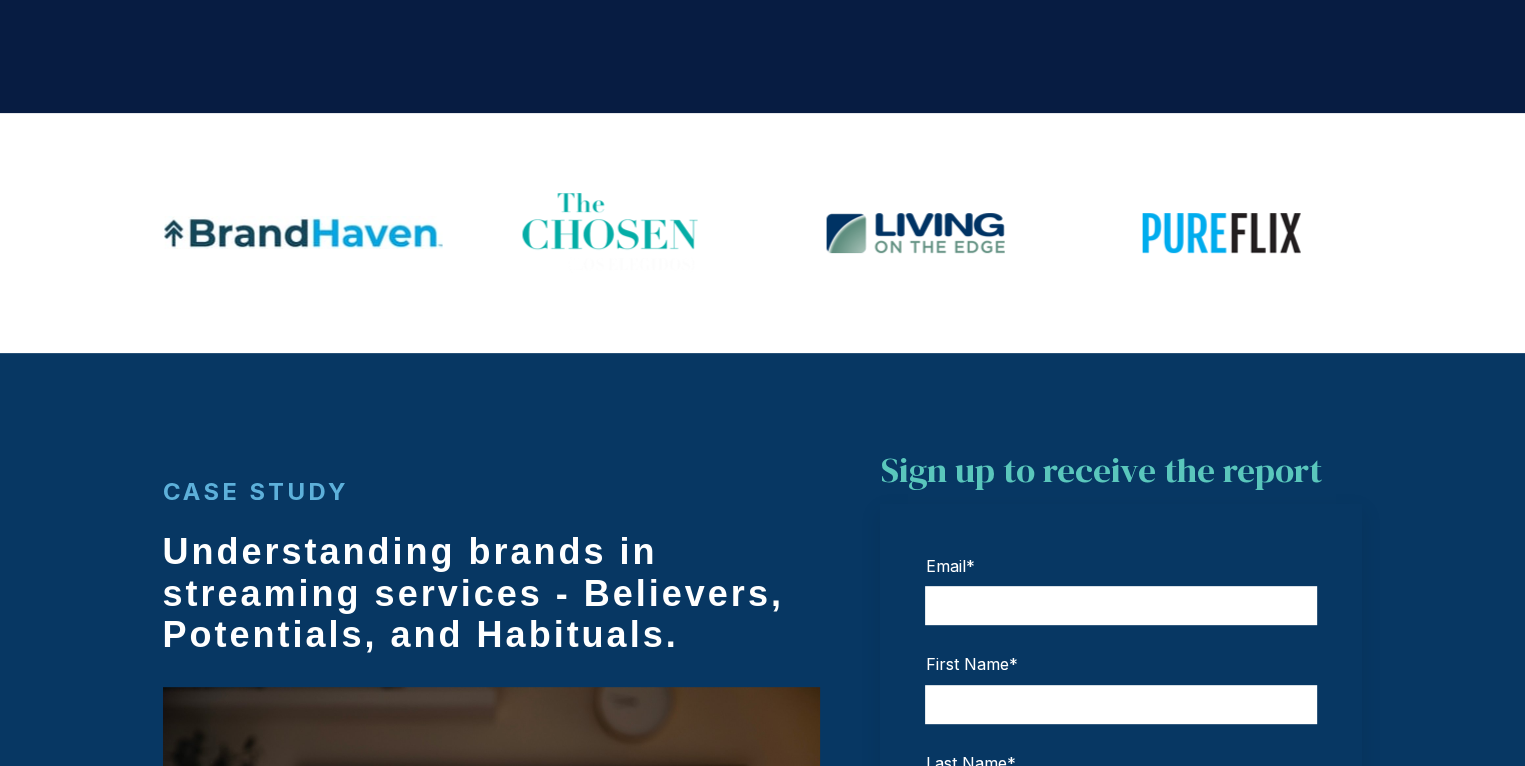 scroll, scrollTop: 0, scrollLeft: 0, axis: both 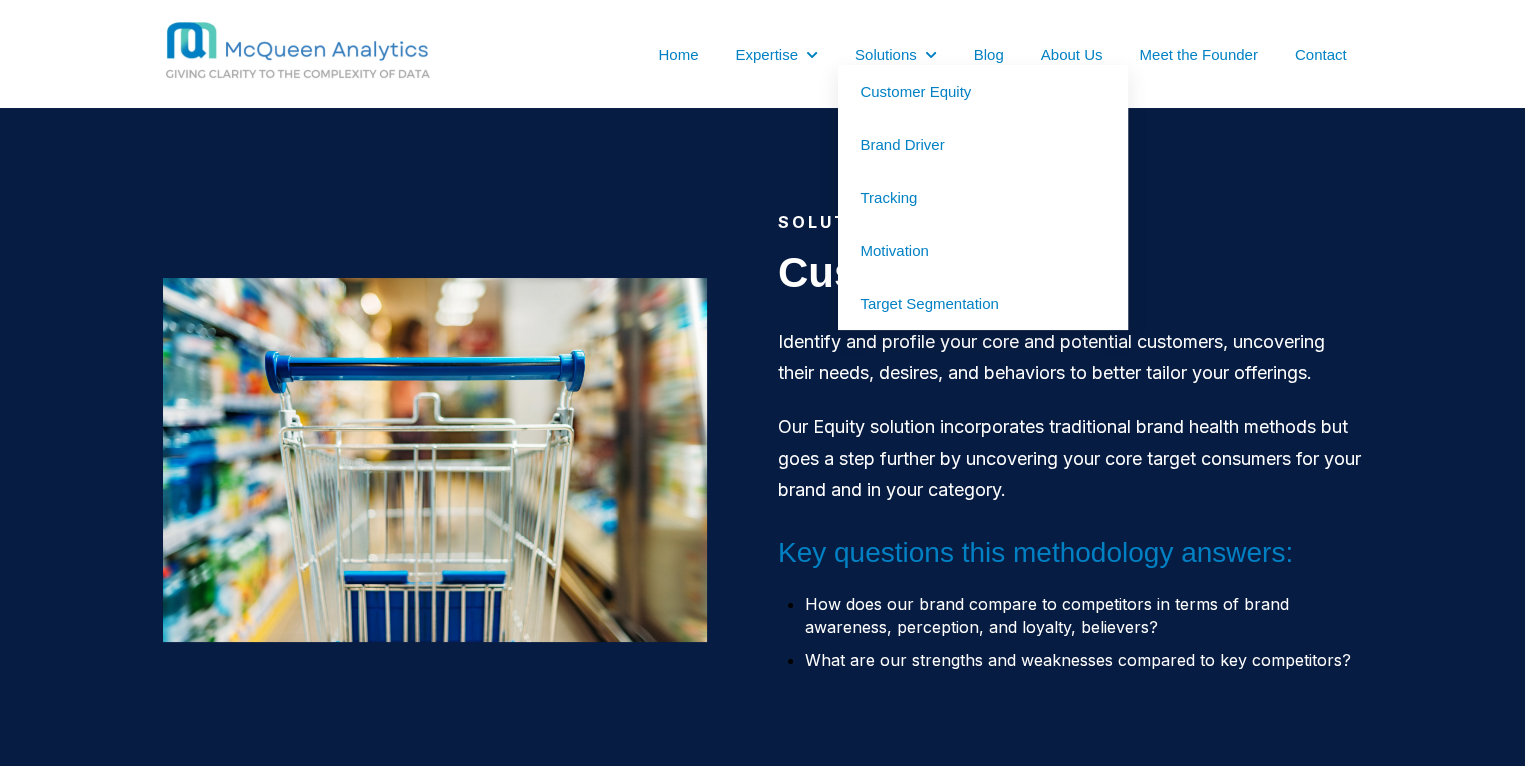 click on "Tracking" at bounding box center [983, 197] 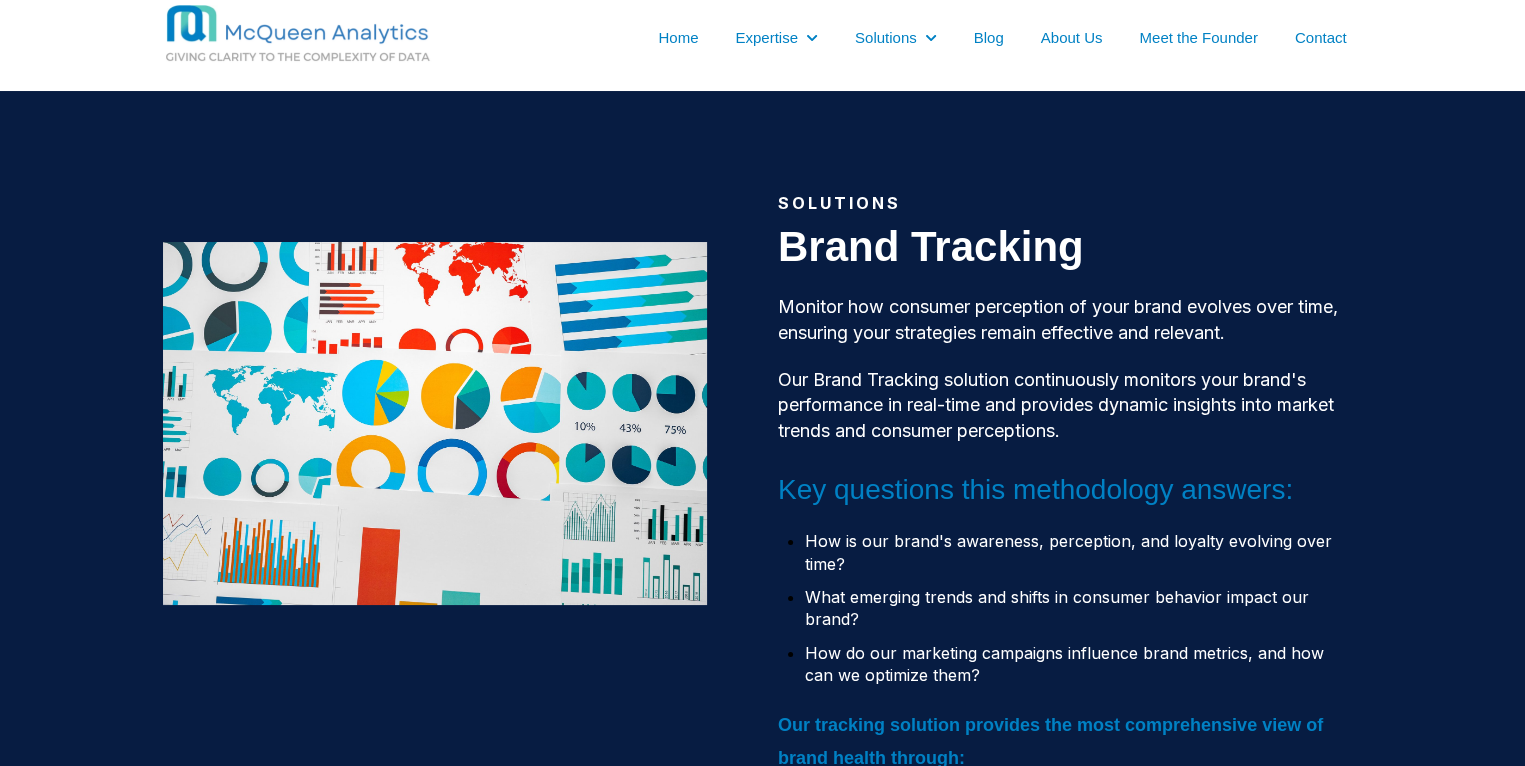 scroll, scrollTop: 0, scrollLeft: 0, axis: both 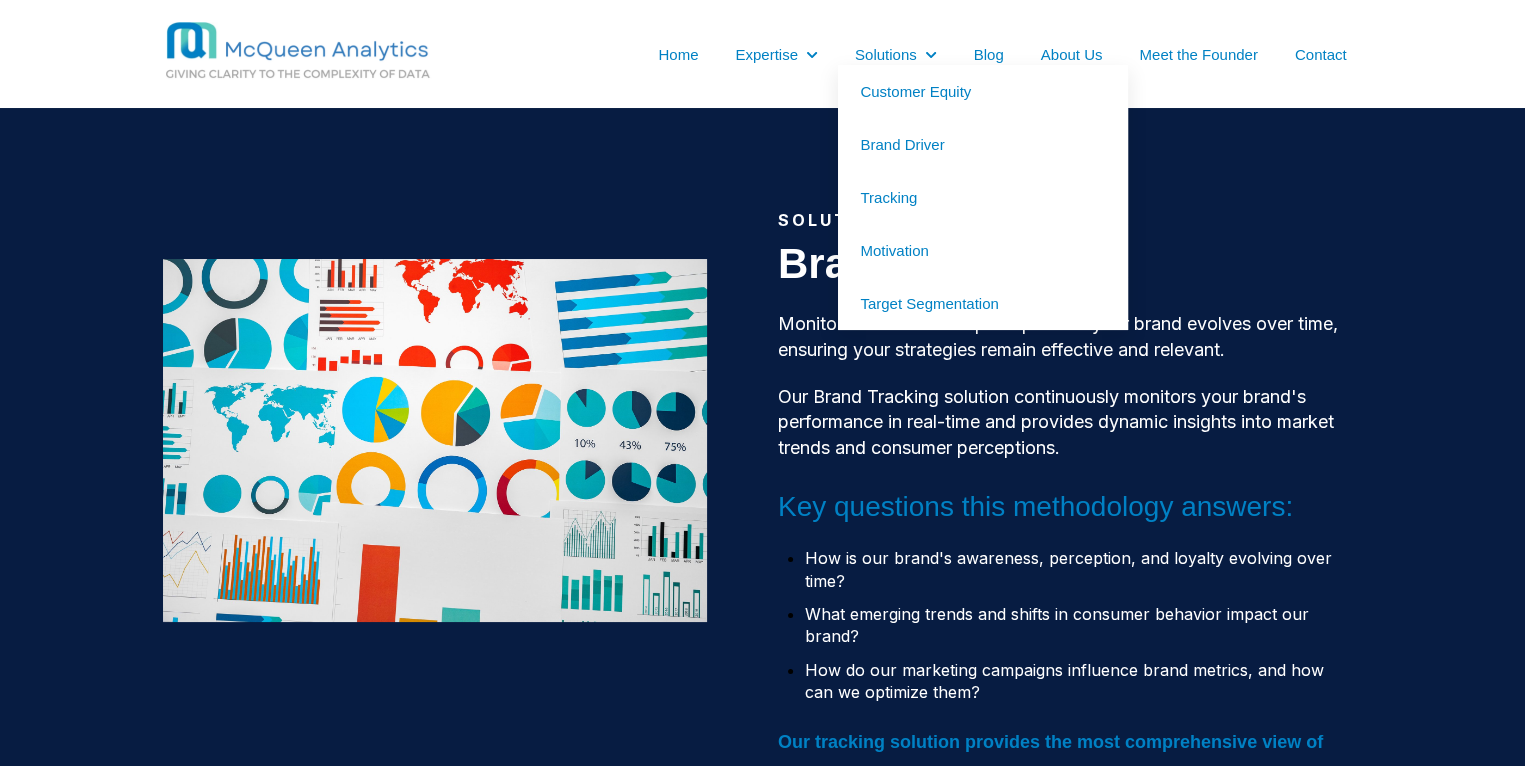 click on "Motivation" at bounding box center (983, 250) 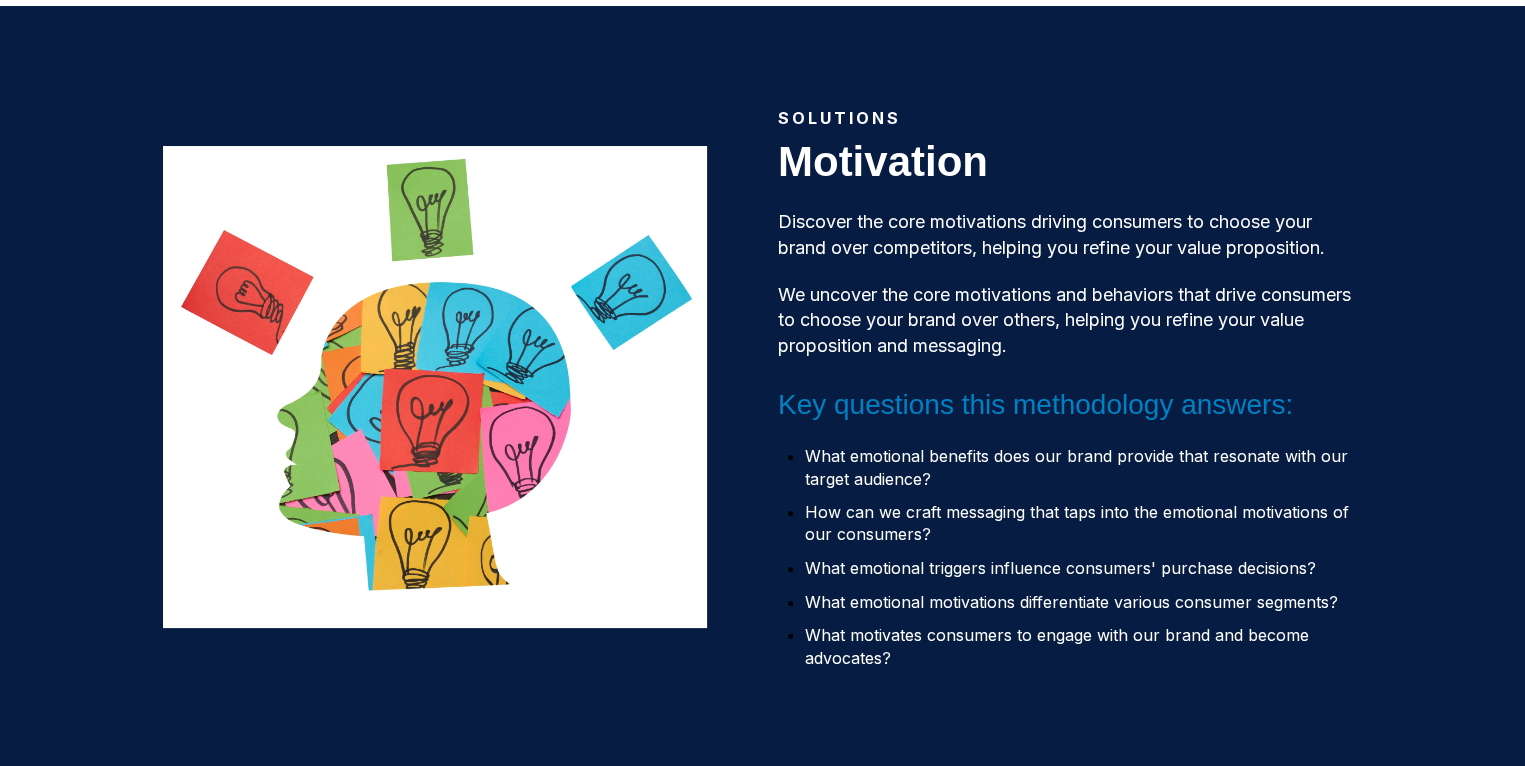 scroll, scrollTop: 0, scrollLeft: 0, axis: both 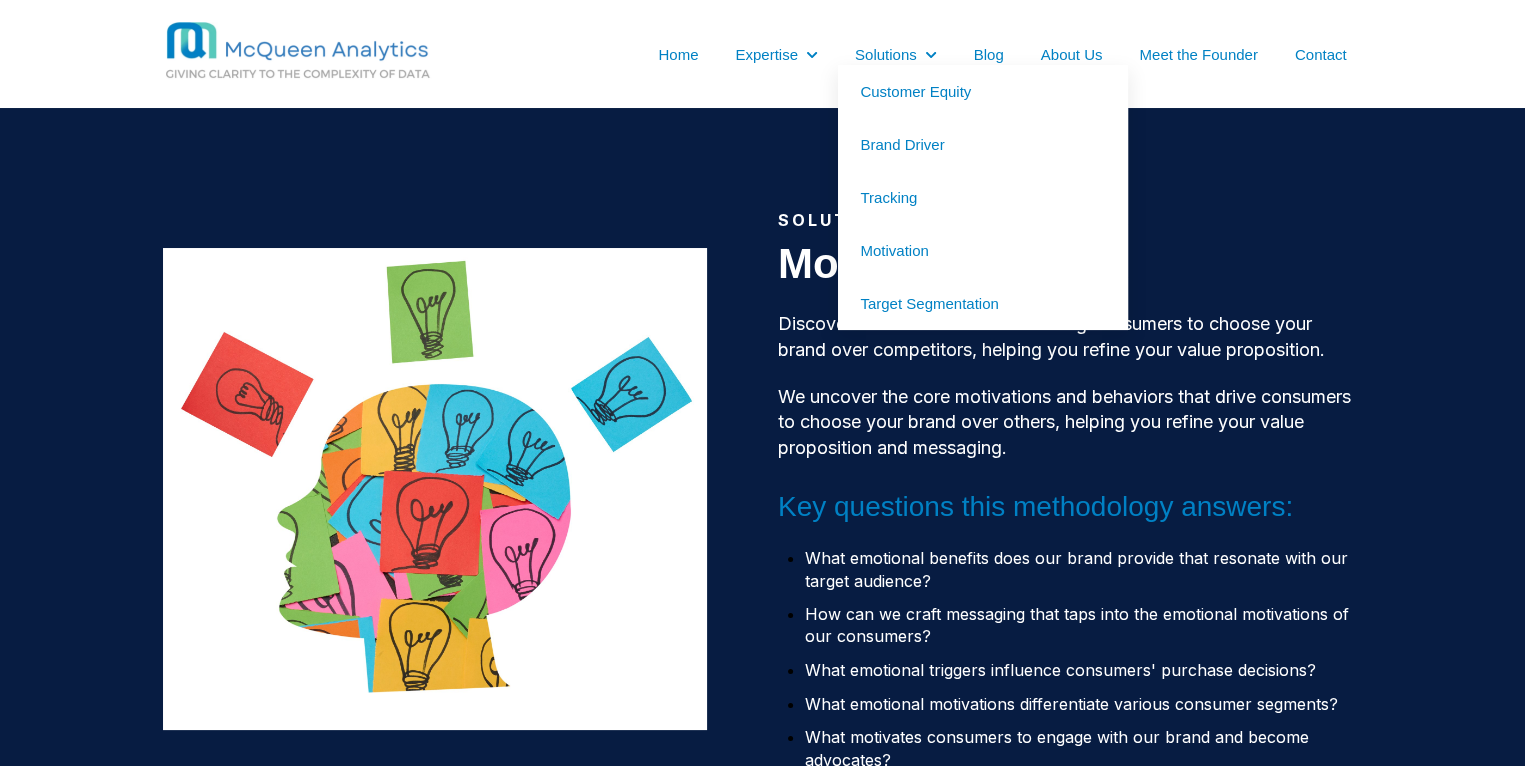 click on "Target Segmentation" at bounding box center [983, 303] 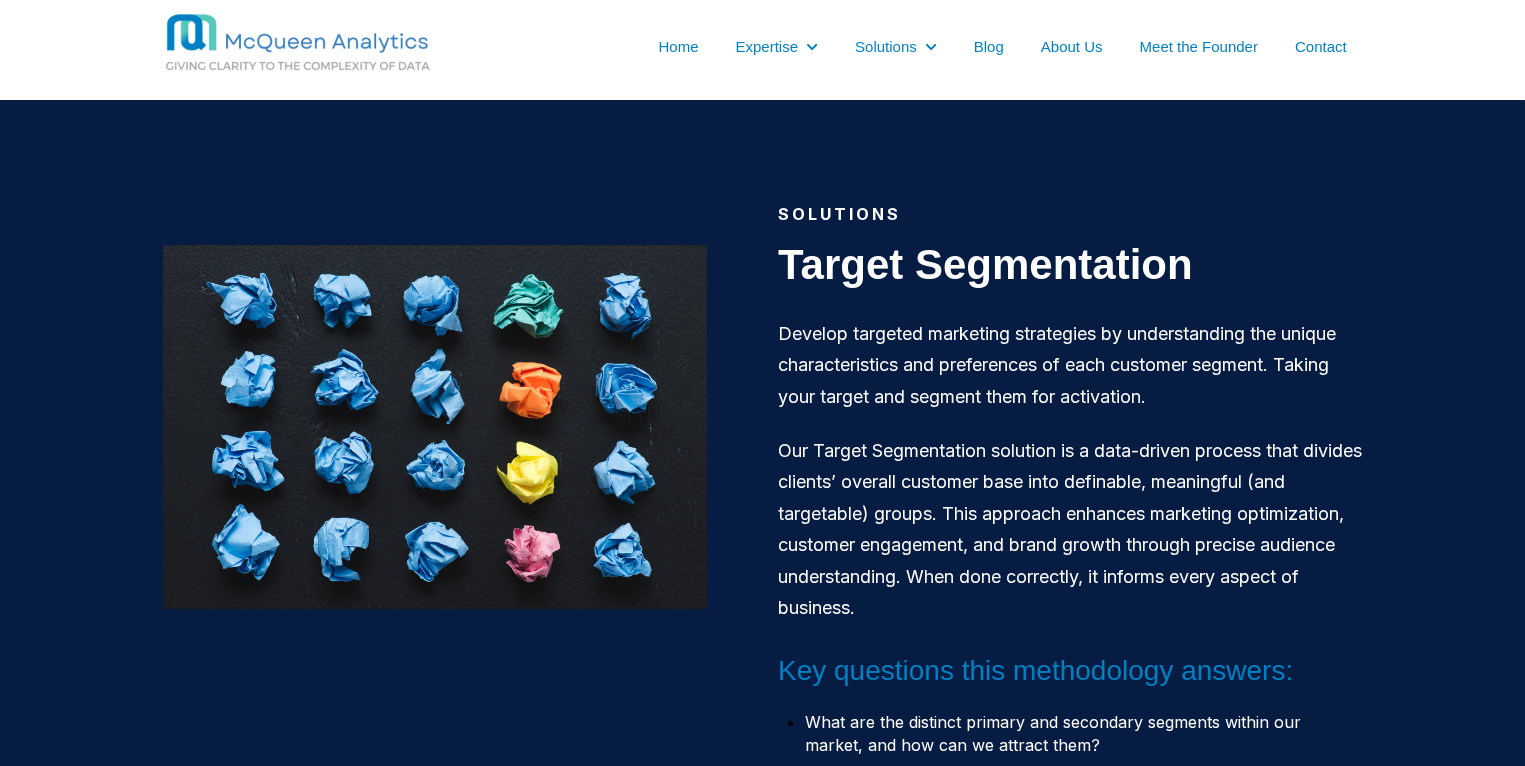scroll, scrollTop: 0, scrollLeft: 0, axis: both 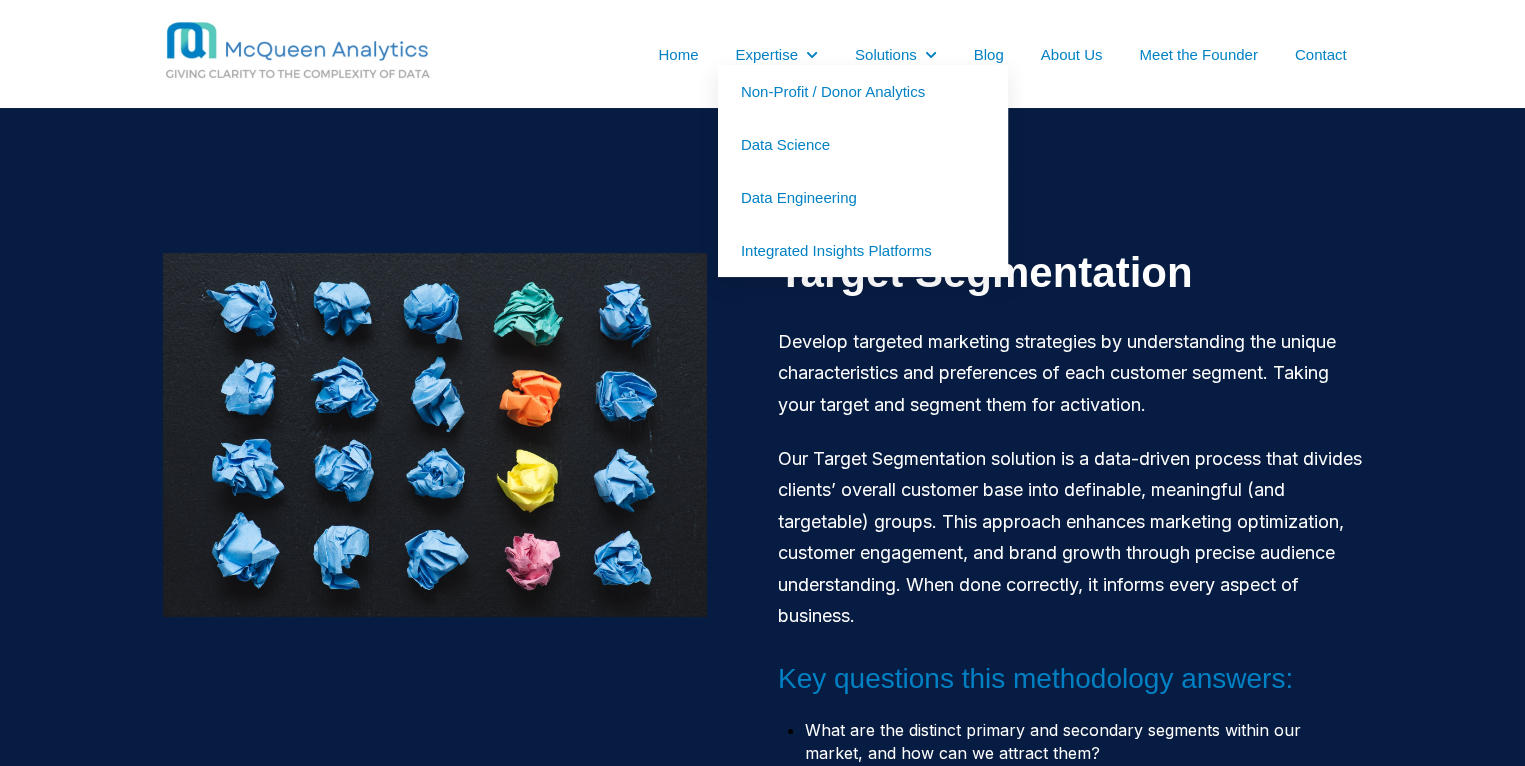 click on "Non-Profit / Donor Analytics" at bounding box center (863, 91) 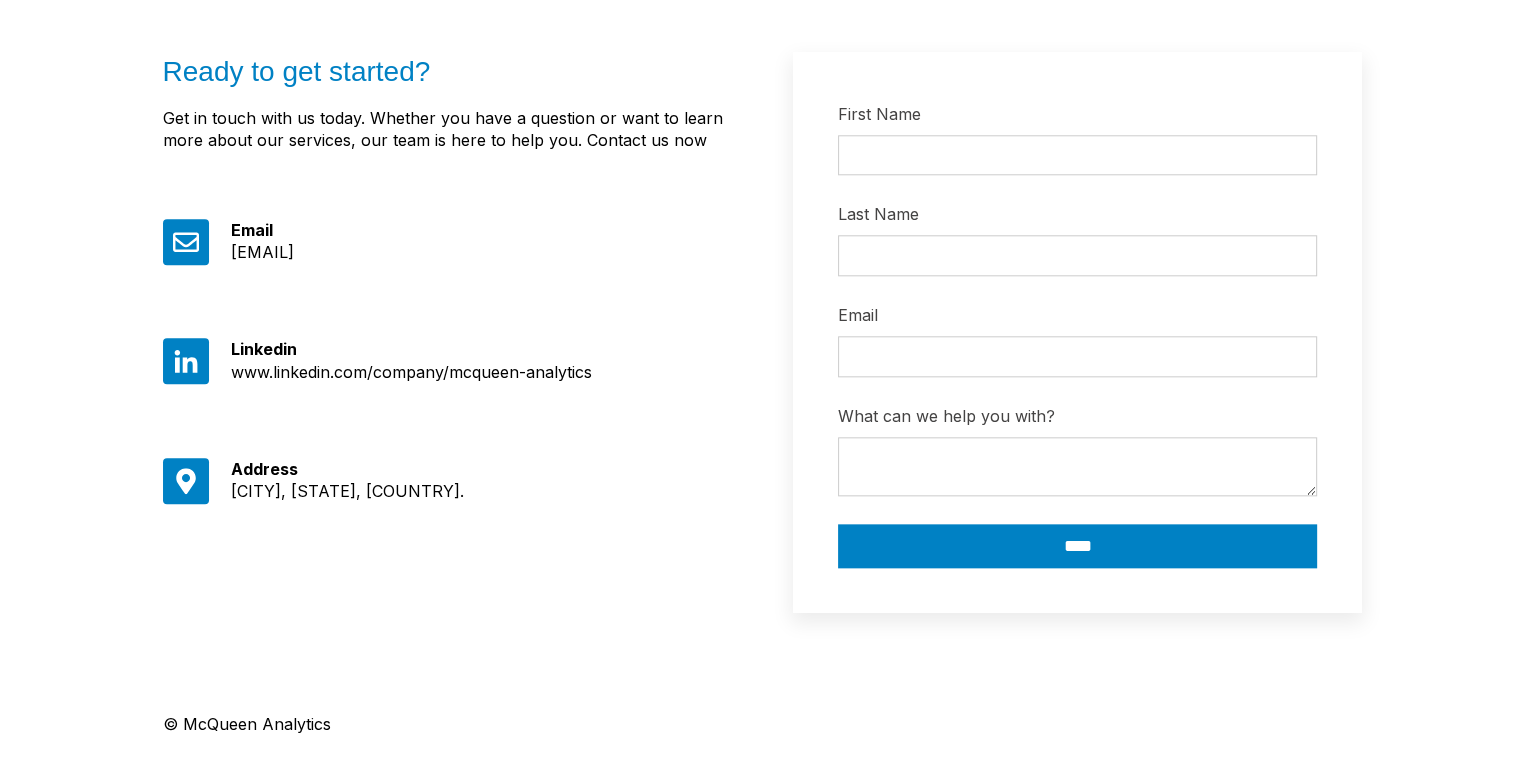 scroll, scrollTop: 2180, scrollLeft: 0, axis: vertical 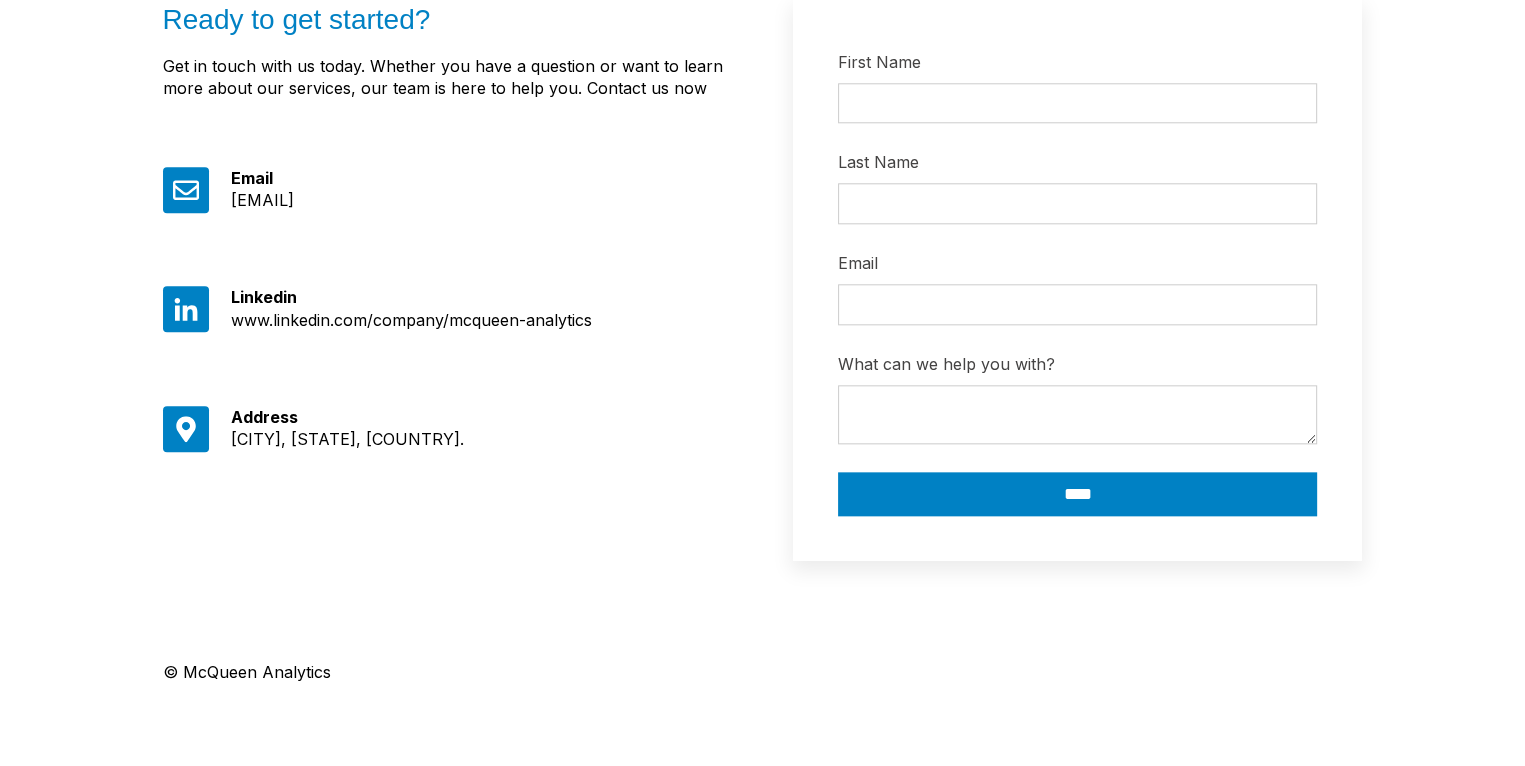 click on "© McQueen Analytics" at bounding box center [763, 694] 